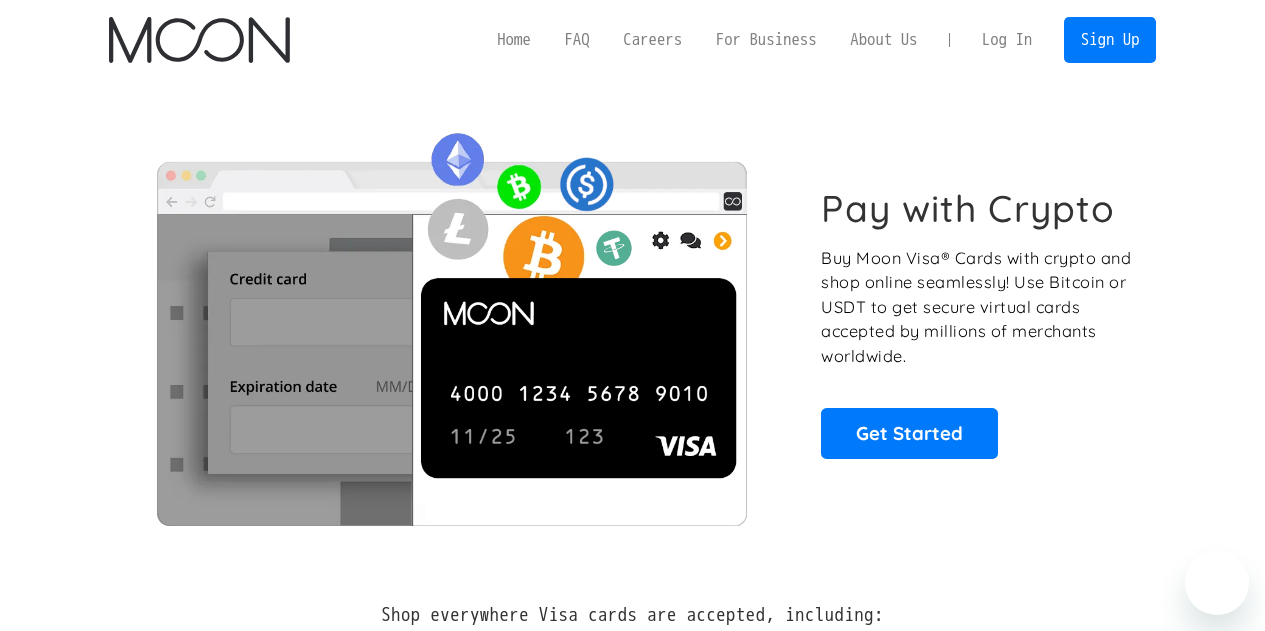 scroll, scrollTop: 0, scrollLeft: 0, axis: both 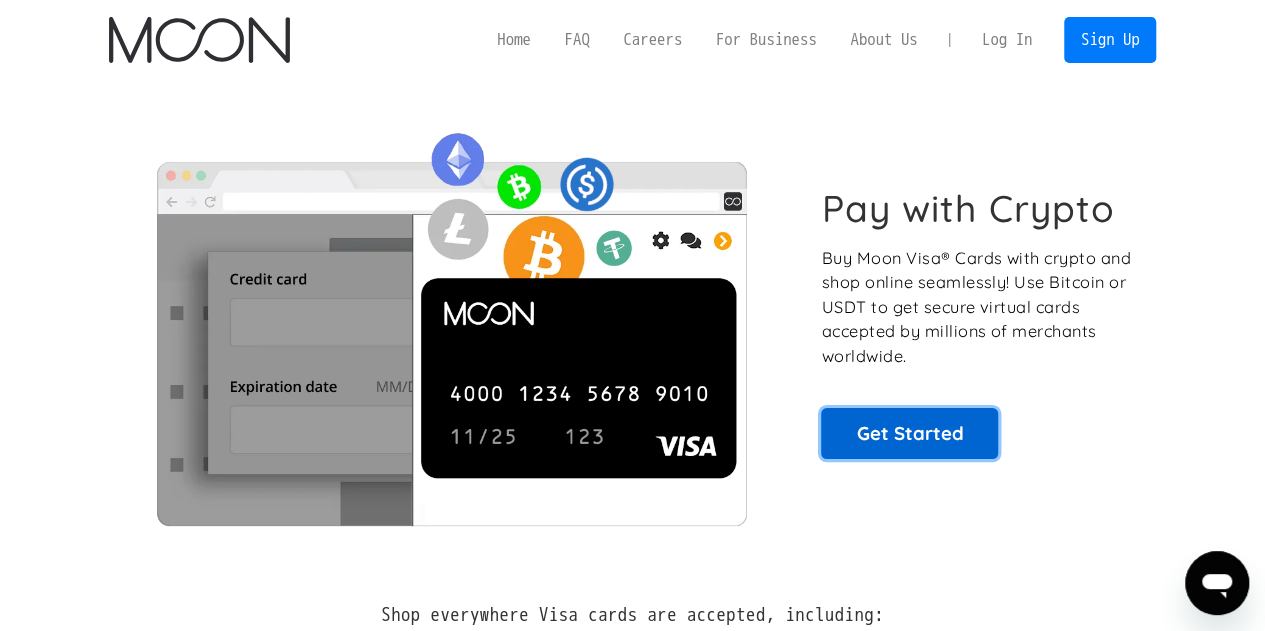click on "Get Started" at bounding box center (909, 433) 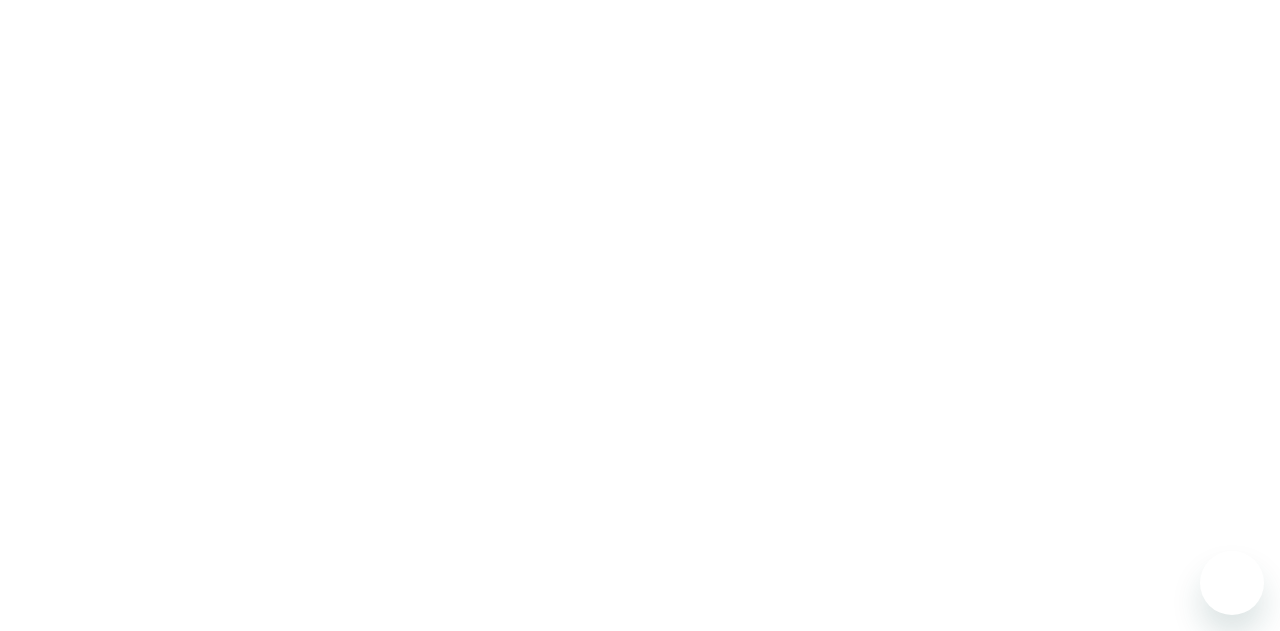 scroll, scrollTop: 0, scrollLeft: 0, axis: both 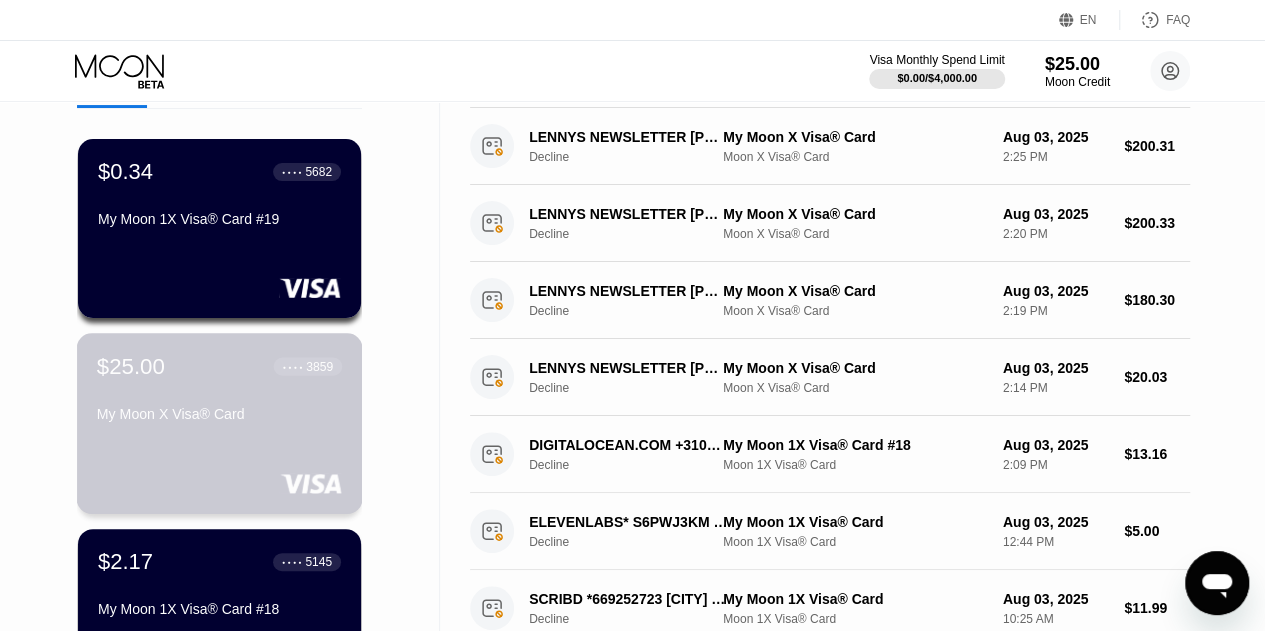 click on "$25.00 ● ● ● ● 3859 My Moon X Visa® Card" at bounding box center [219, 391] 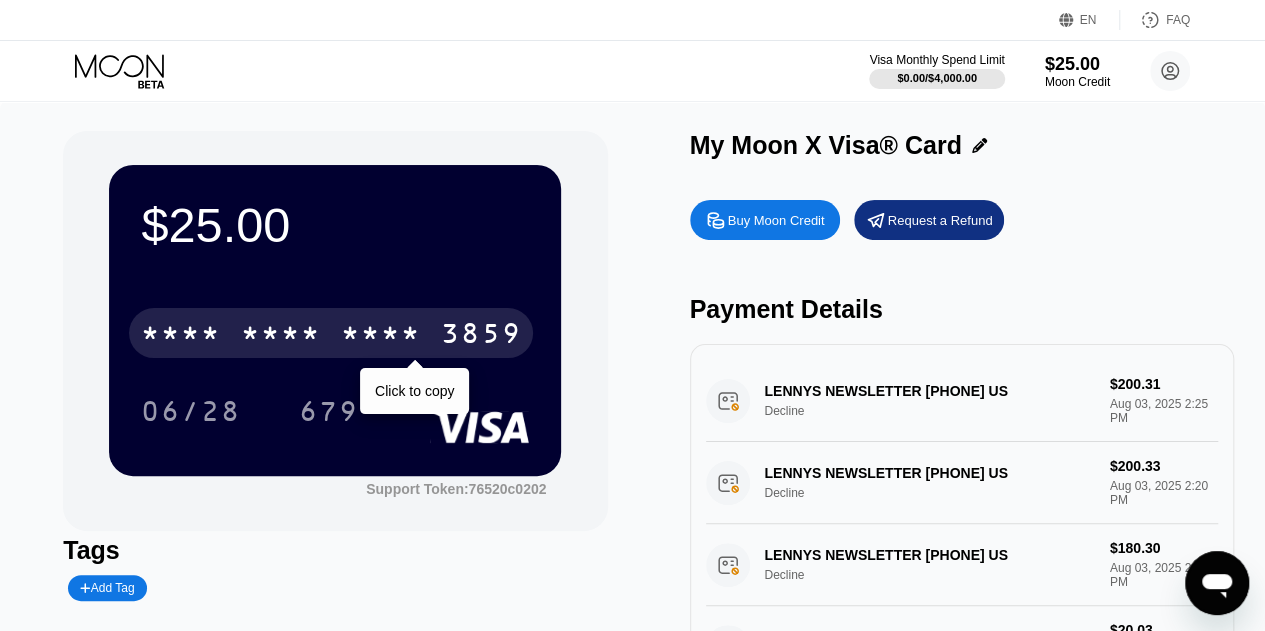 click on "* * * * * * * * * * * * 3859" at bounding box center (331, 333) 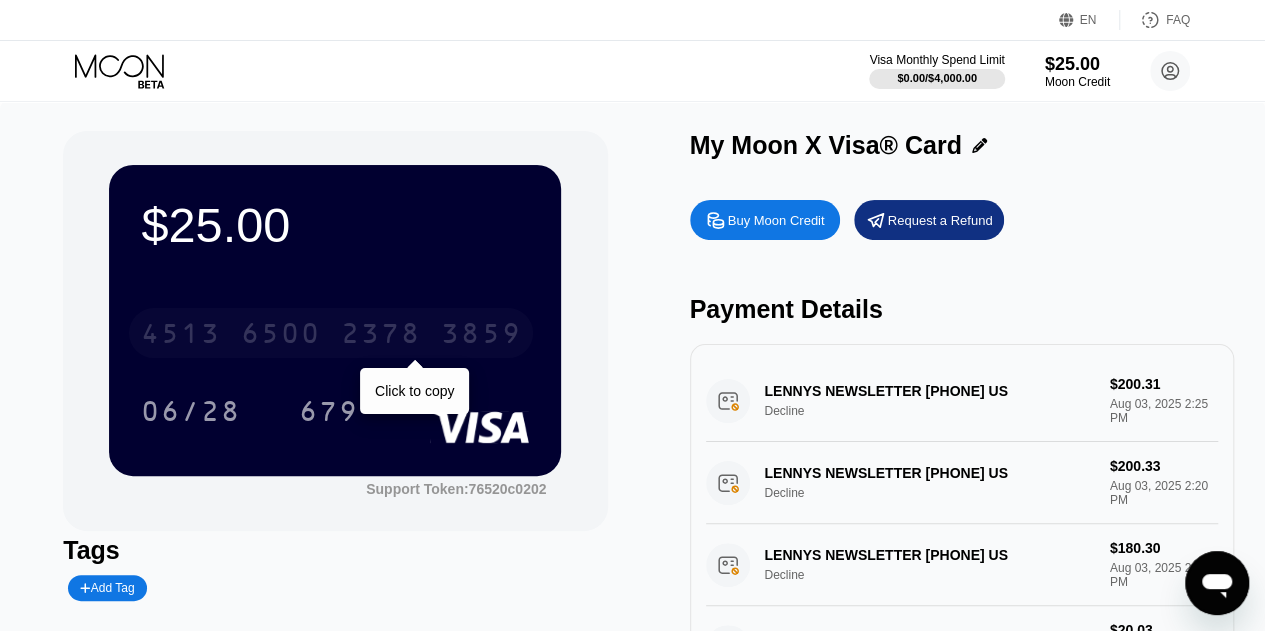 click on "2378" at bounding box center [381, 336] 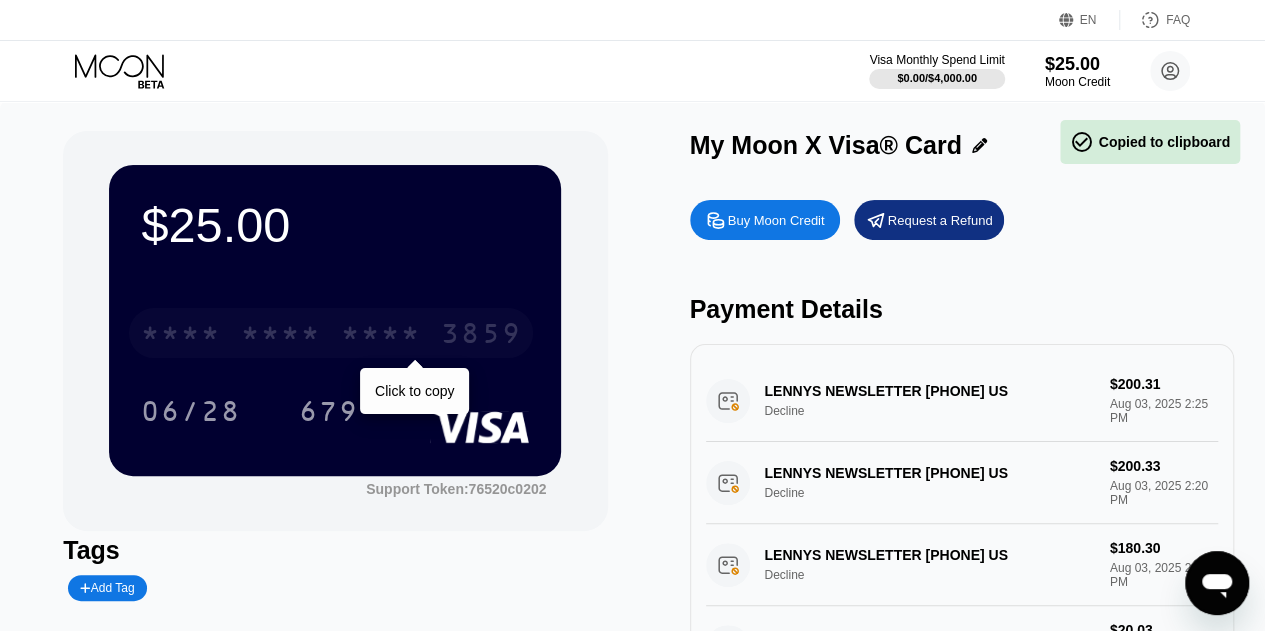 click on "* * * *" at bounding box center (381, 336) 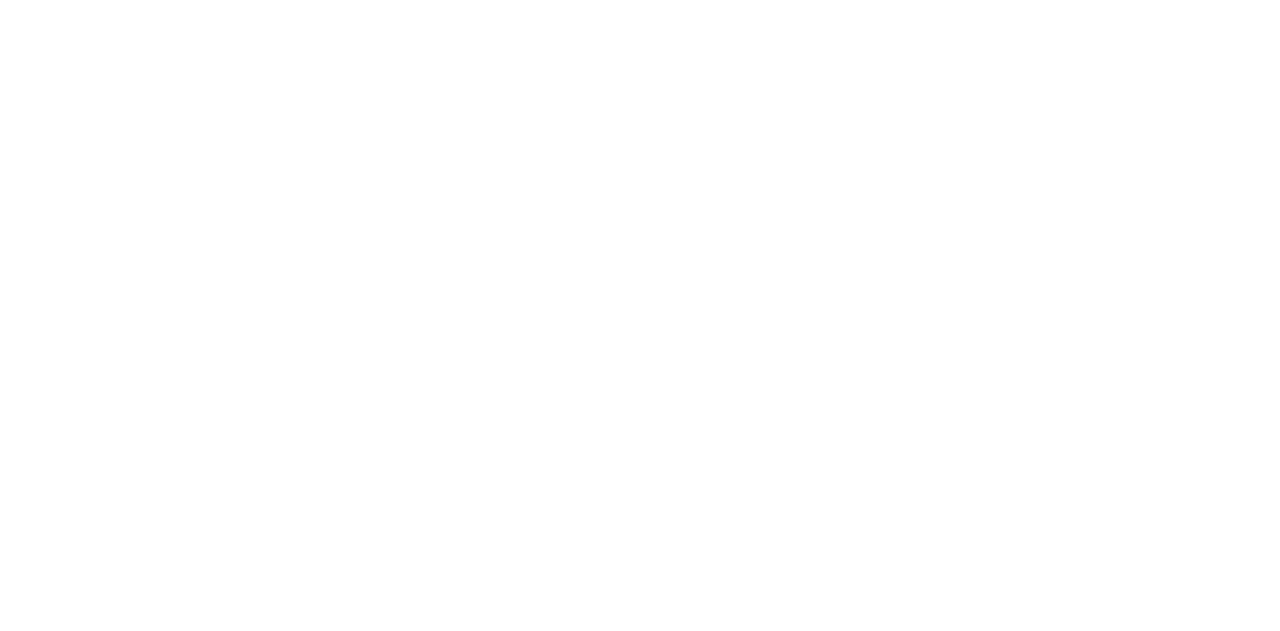 scroll, scrollTop: 0, scrollLeft: 0, axis: both 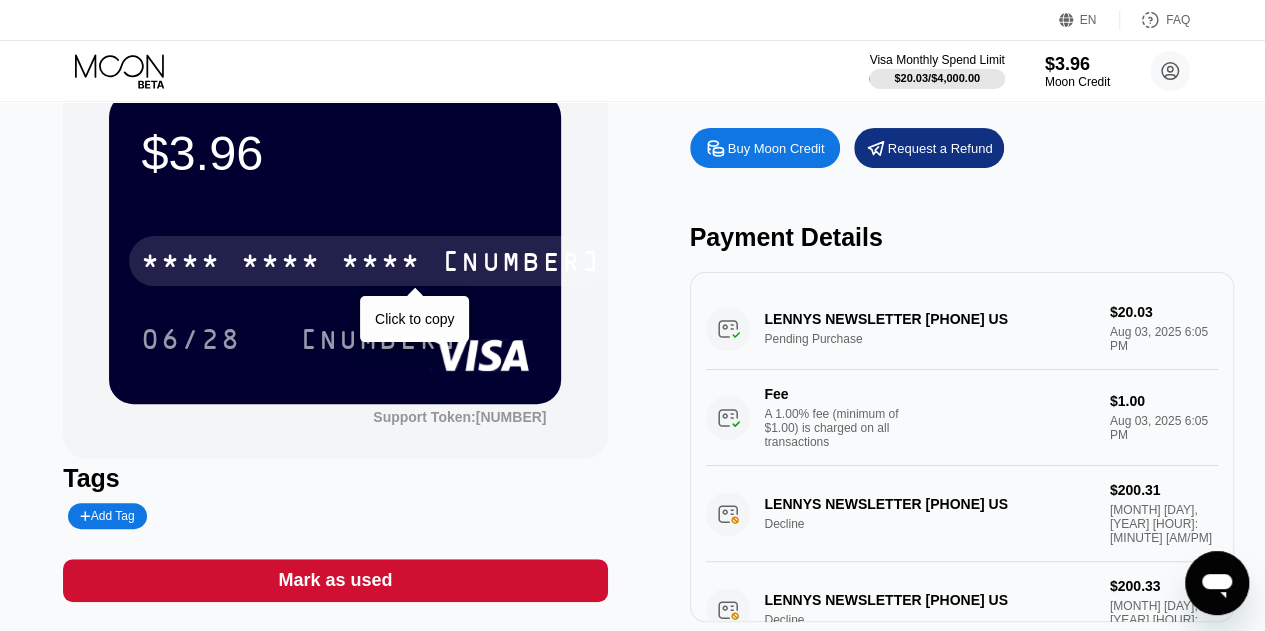 click on "* * * * * * * * * * * * 3859" at bounding box center [371, 261] 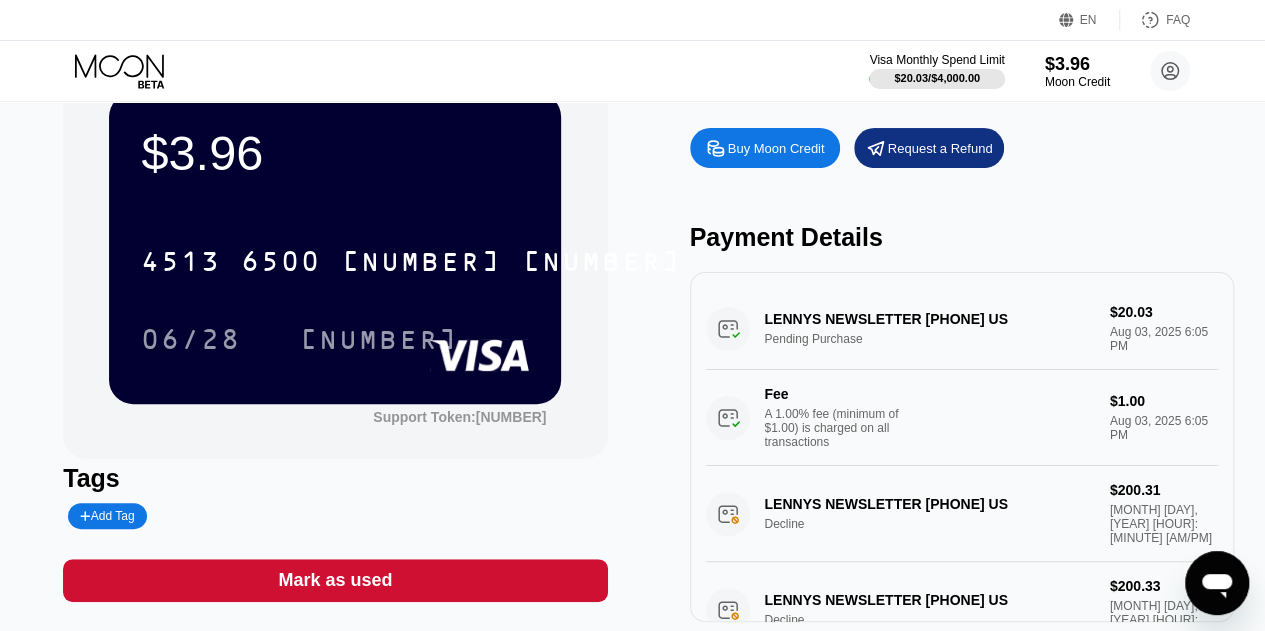 scroll, scrollTop: 0, scrollLeft: 0, axis: both 